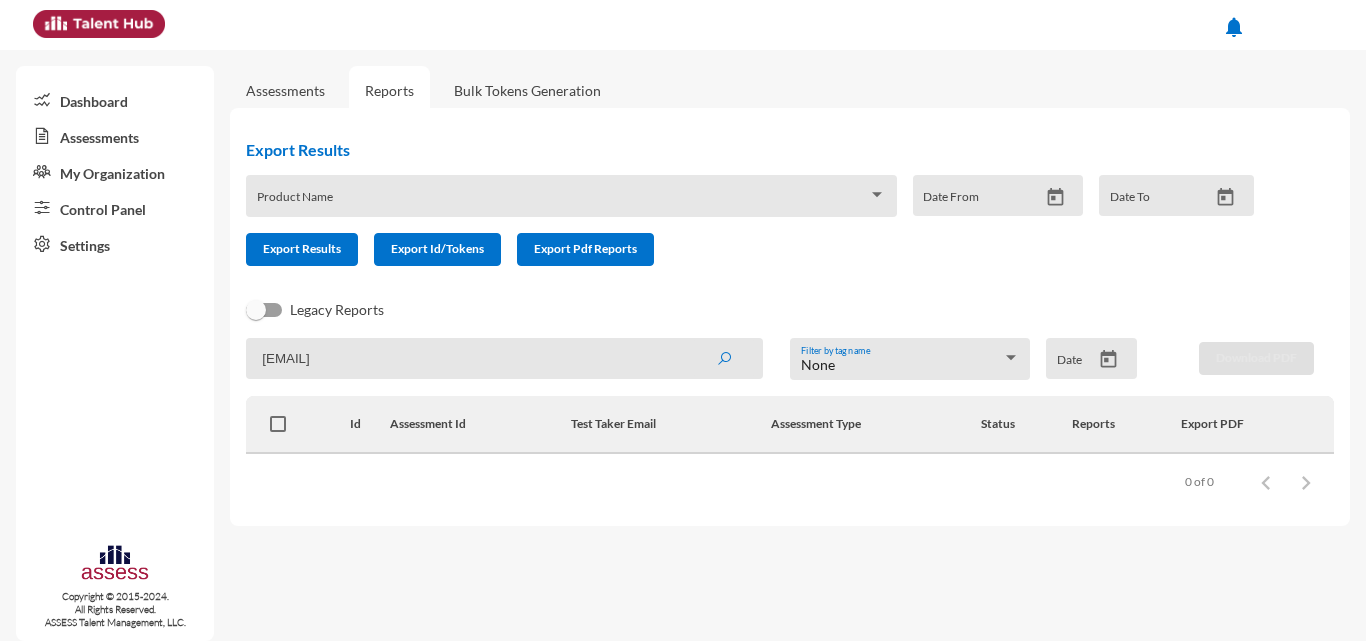 scroll, scrollTop: 0, scrollLeft: 0, axis: both 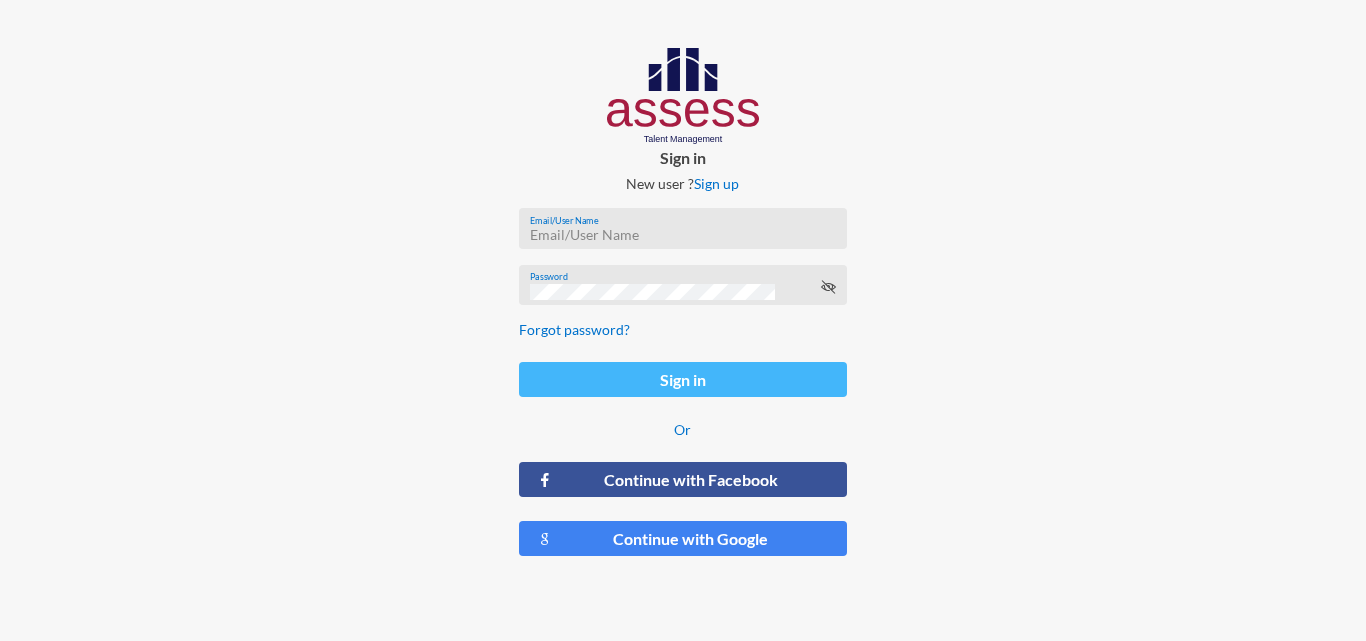 type on "HAH – Talent Map" 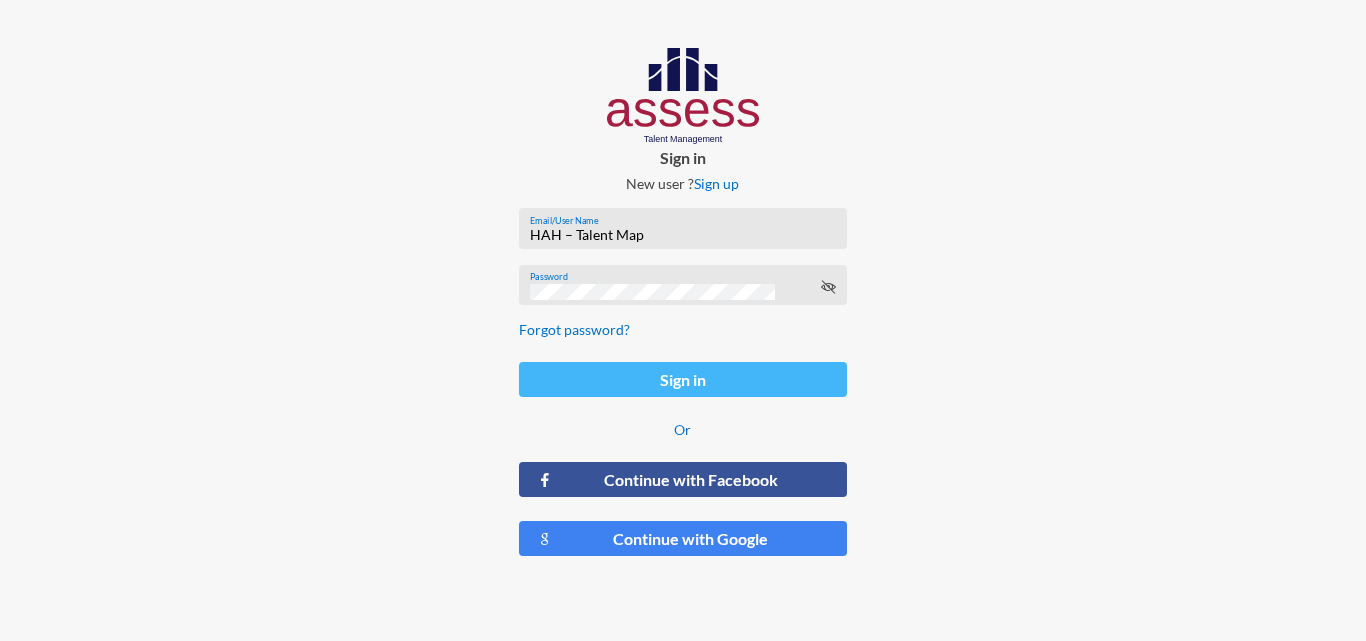 click on "Sign in" 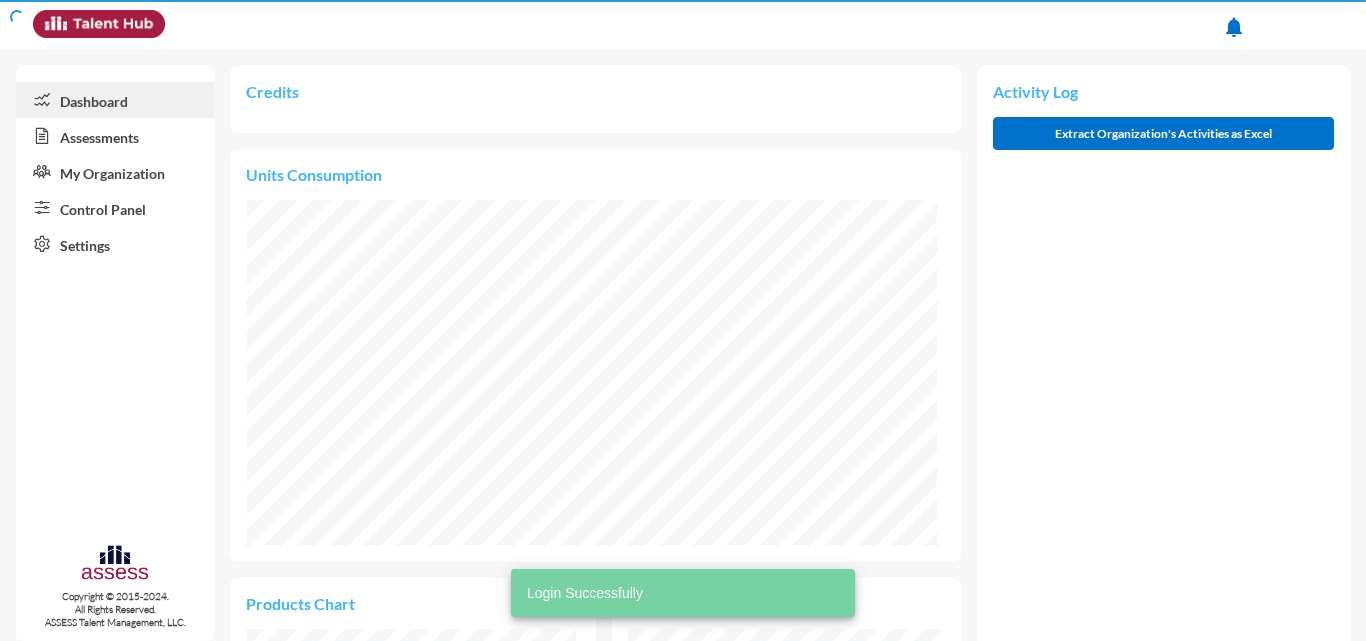 scroll, scrollTop: 999654, scrollLeft: 999308, axis: both 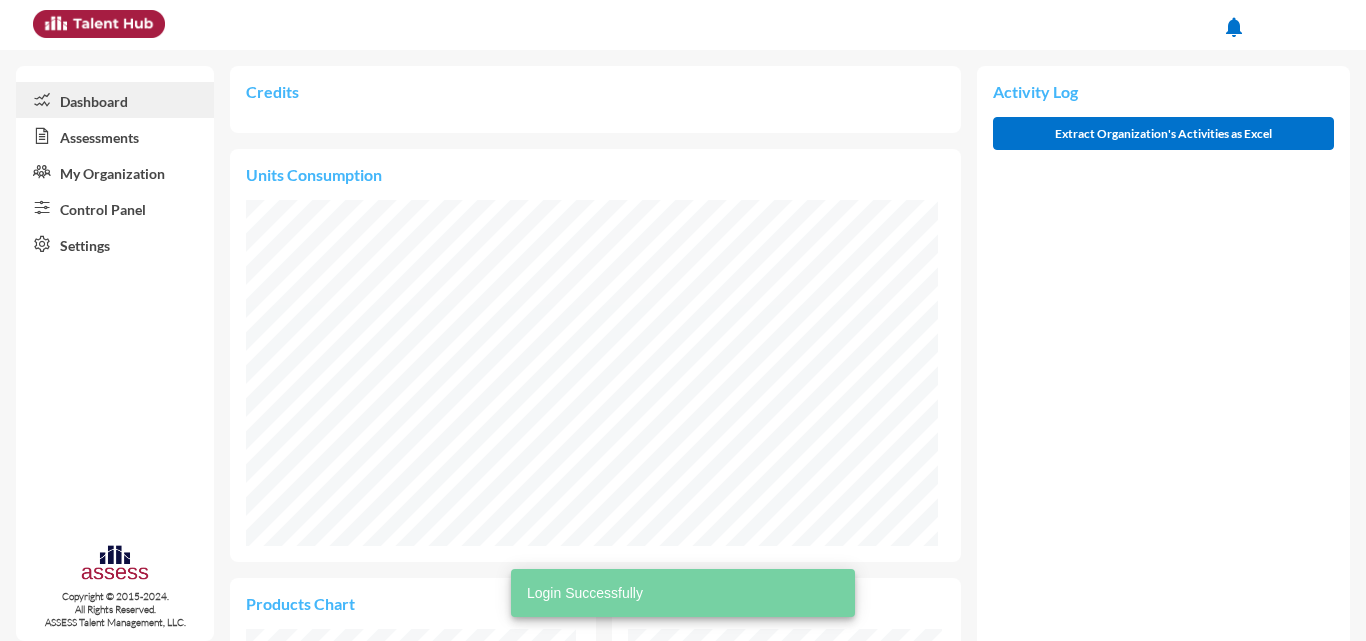 click on "Assessments" 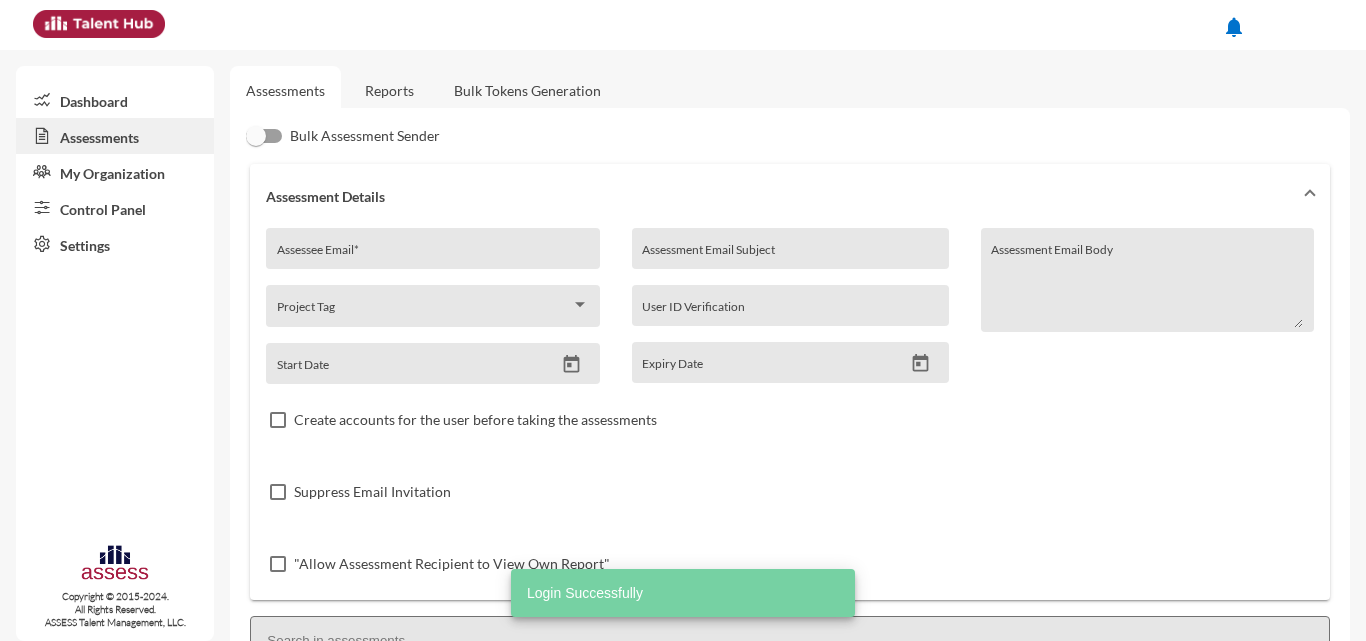 click on "Reports" 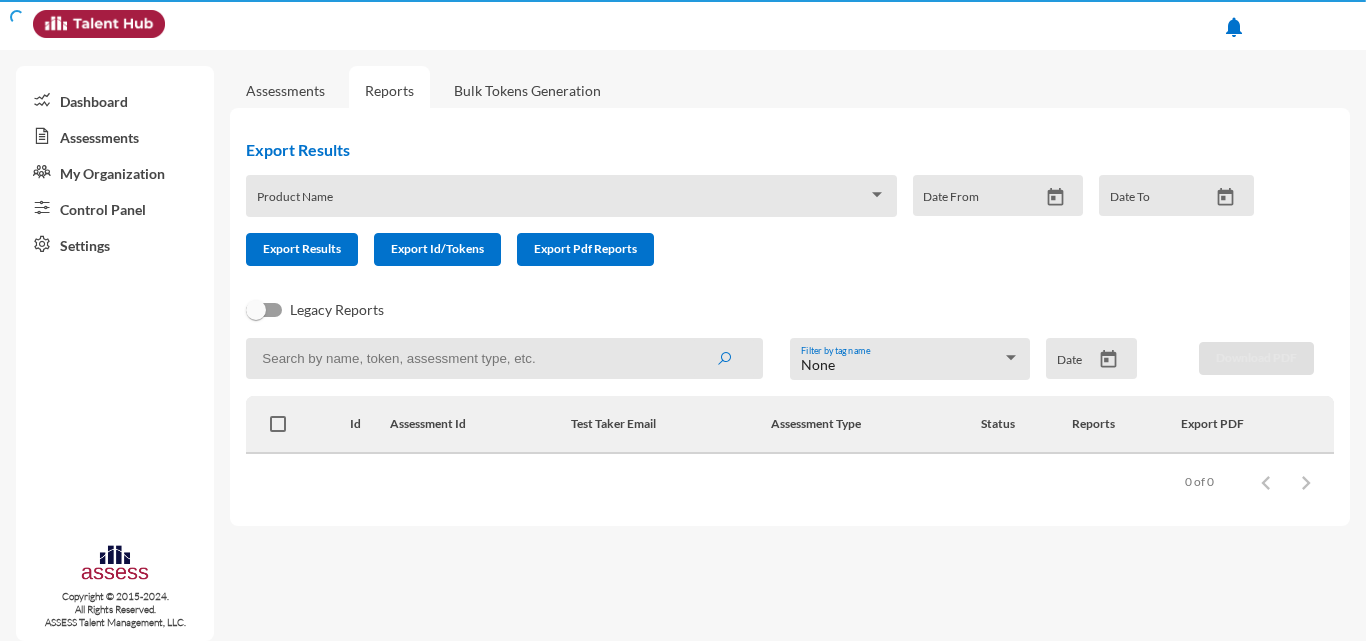 click 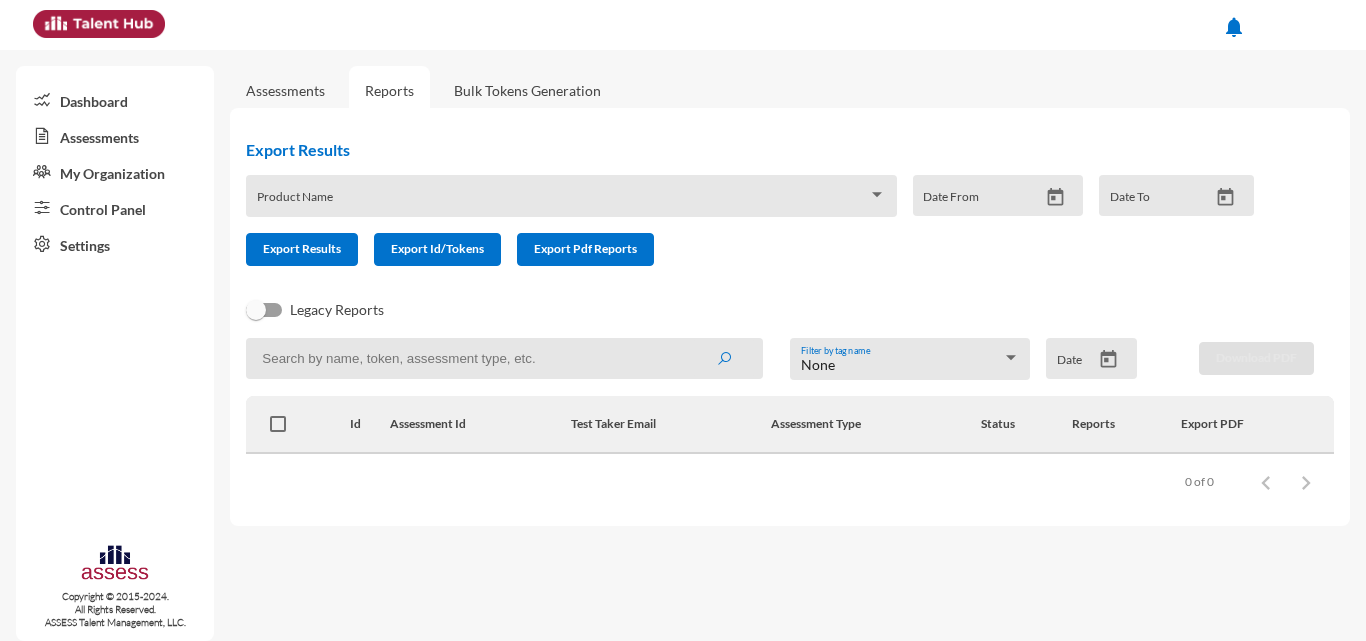 paste on "[EMAIL]" 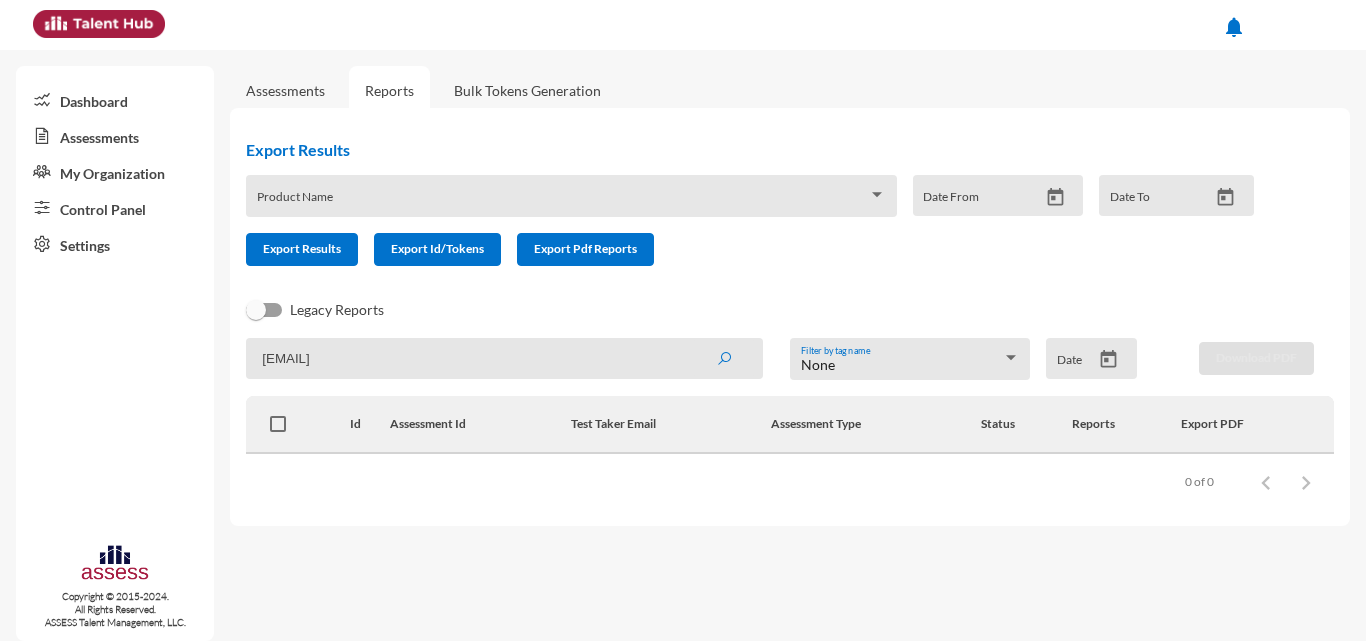 type on "[EMAIL]" 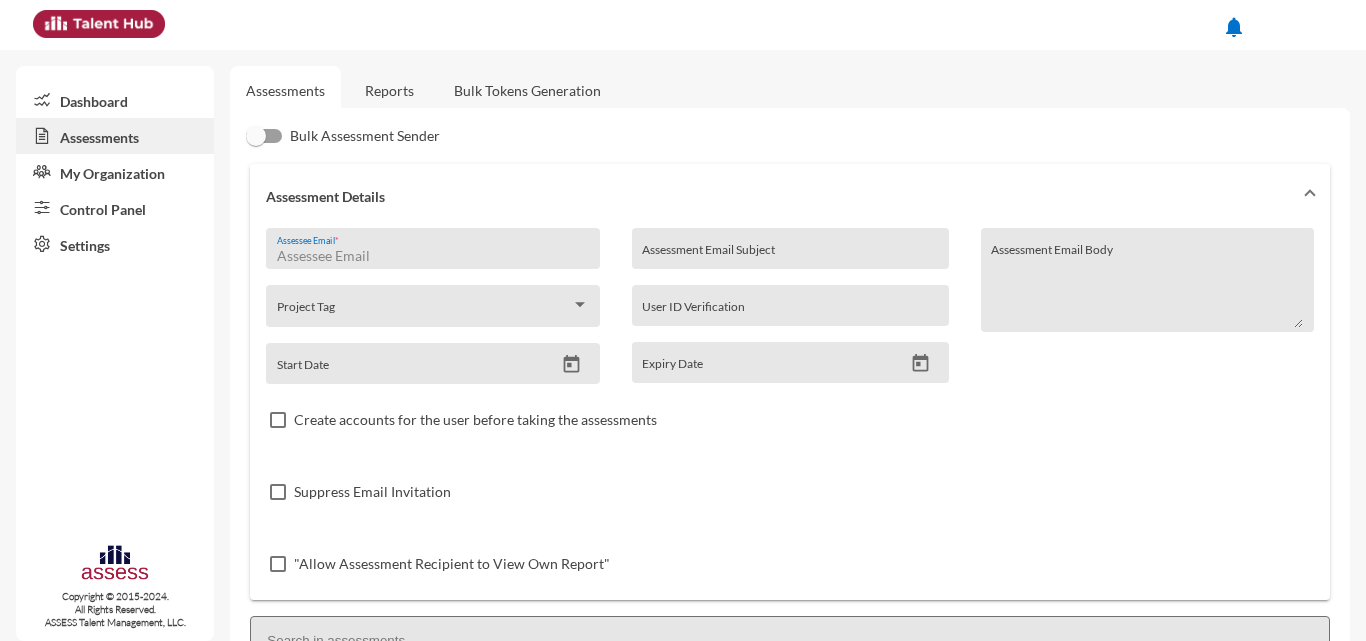 click on "Assessee Email   *" at bounding box center (433, 256) 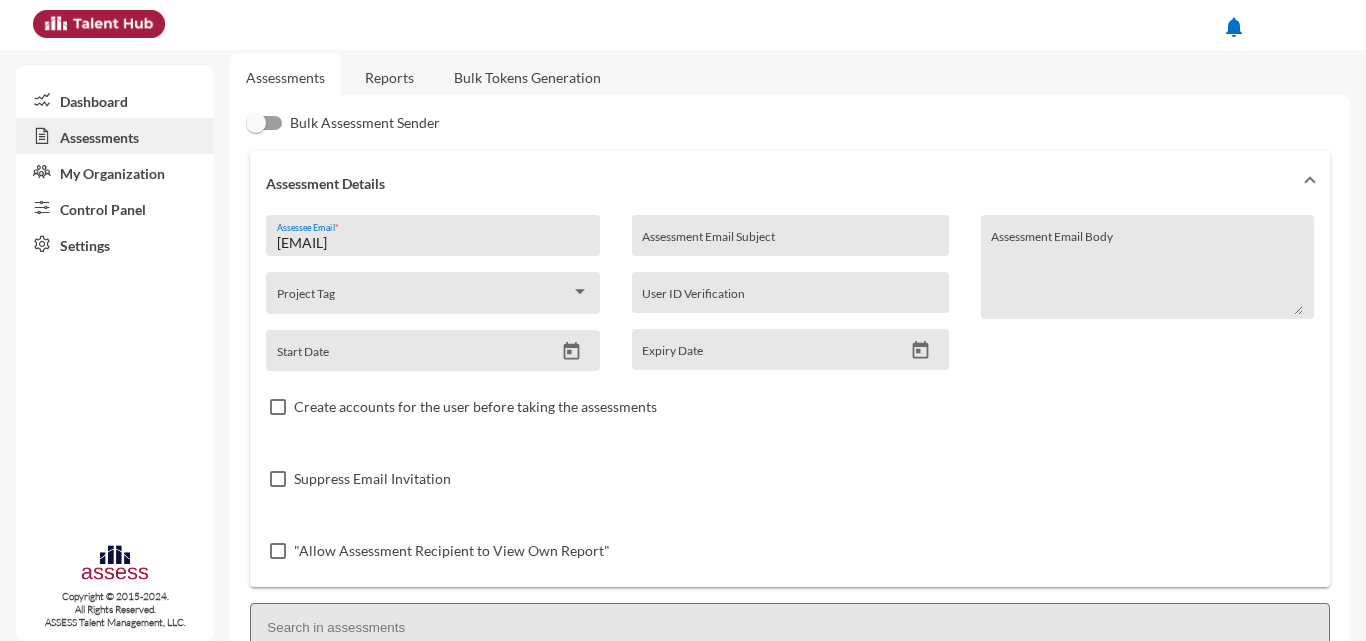 scroll, scrollTop: 0, scrollLeft: 0, axis: both 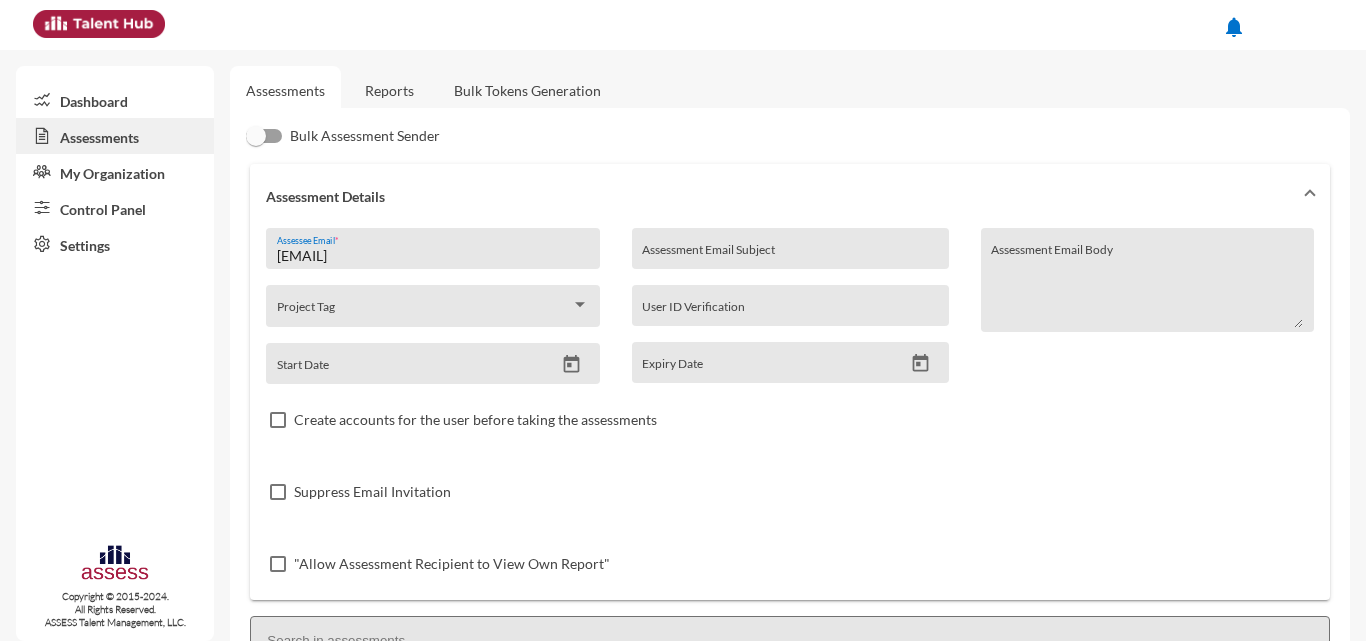 type on "[EMAIL]" 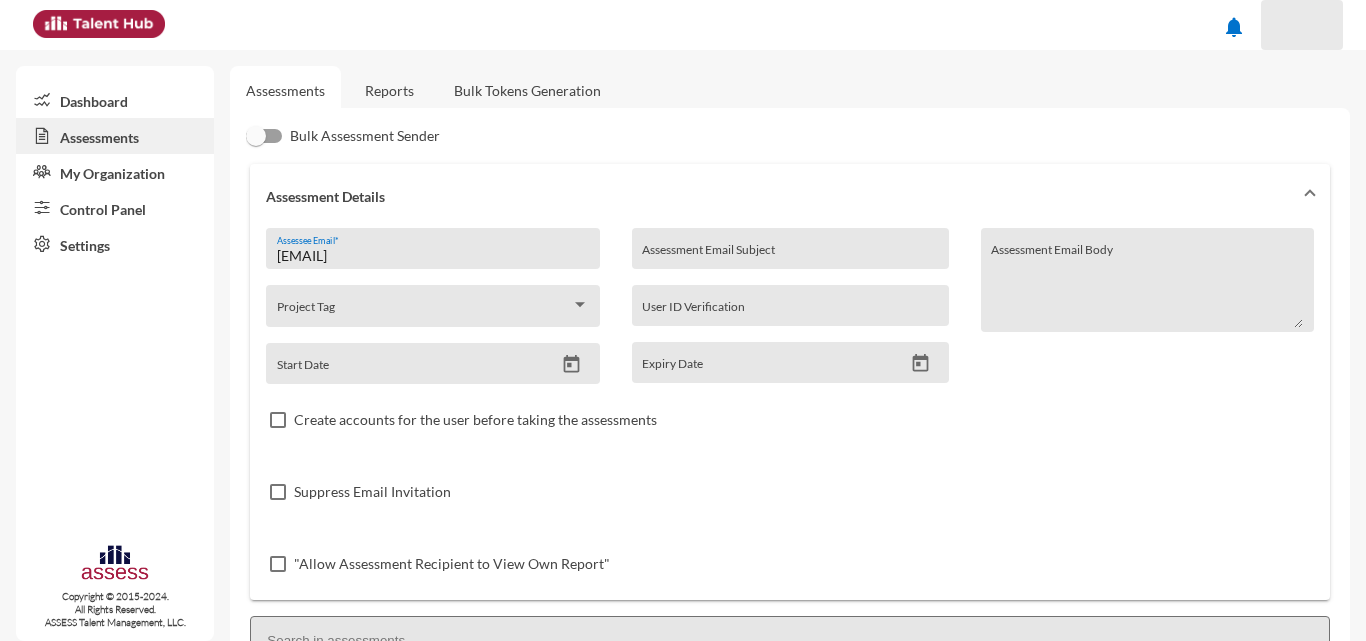 click 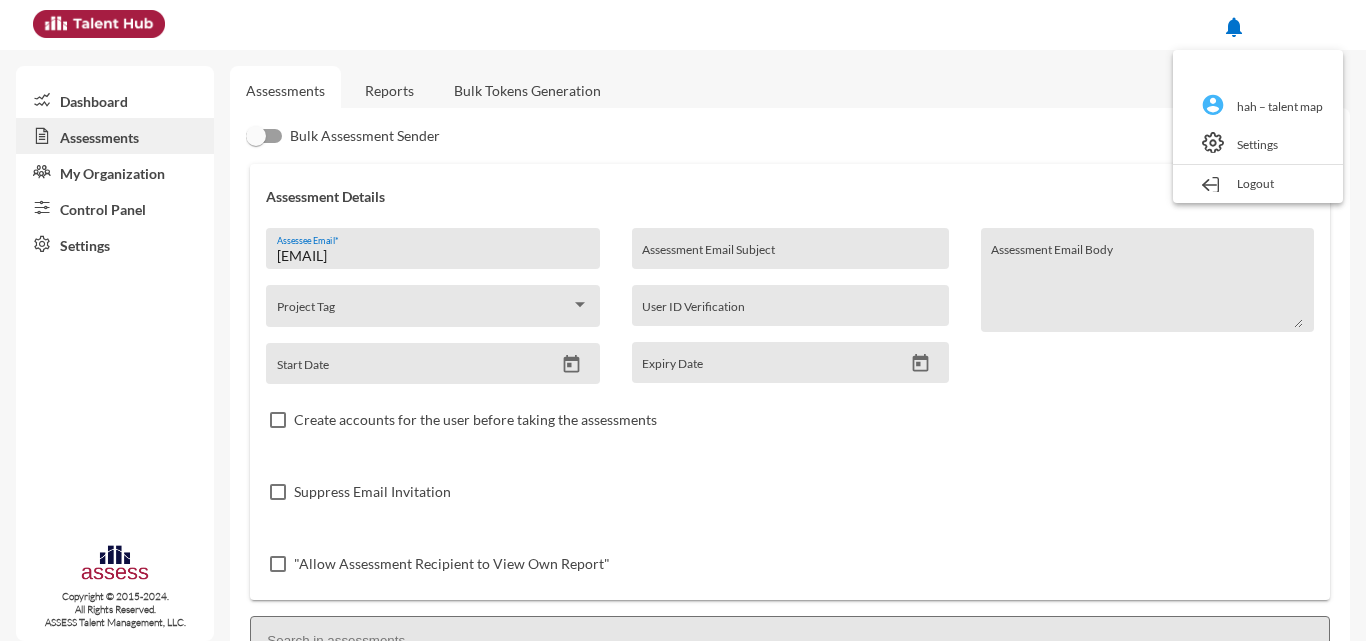 click at bounding box center (683, 320) 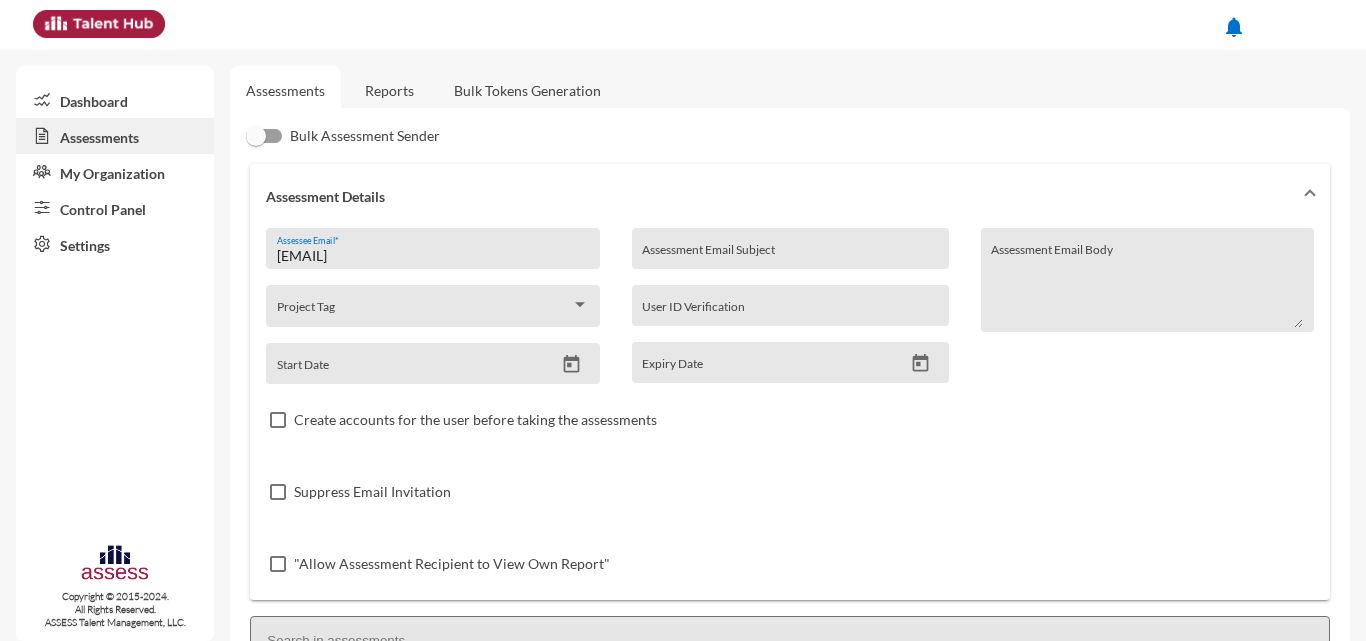click 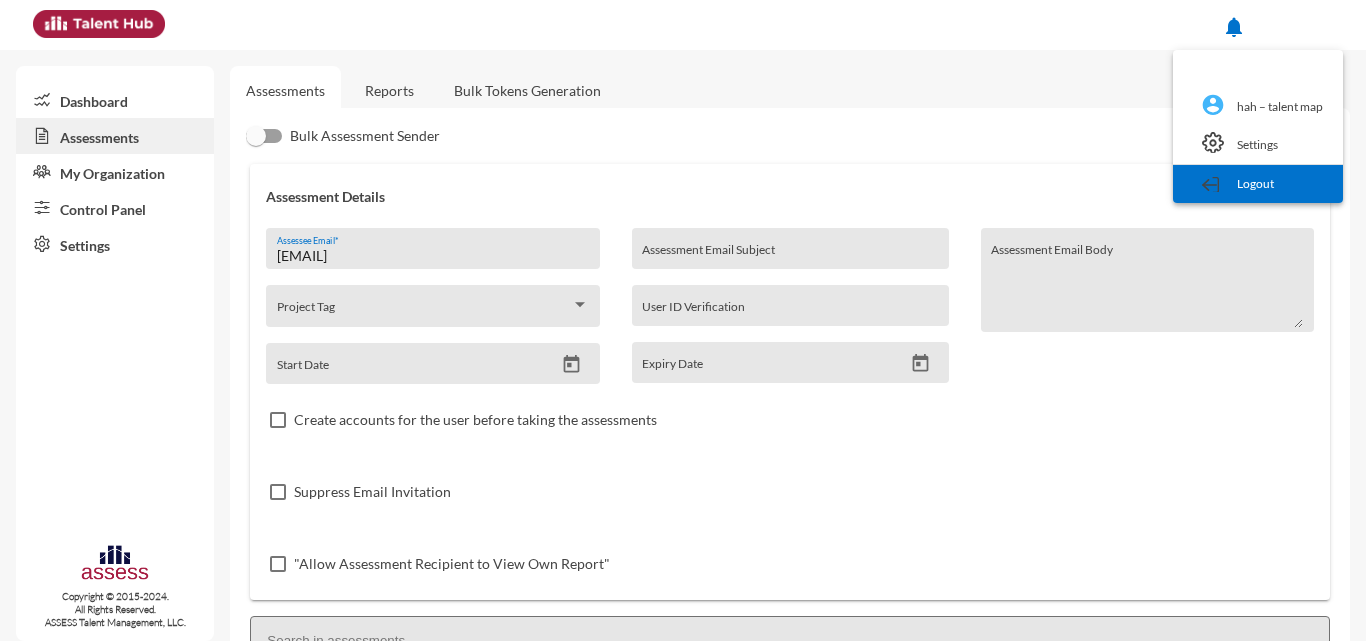 click on "Logout" at bounding box center [1258, 184] 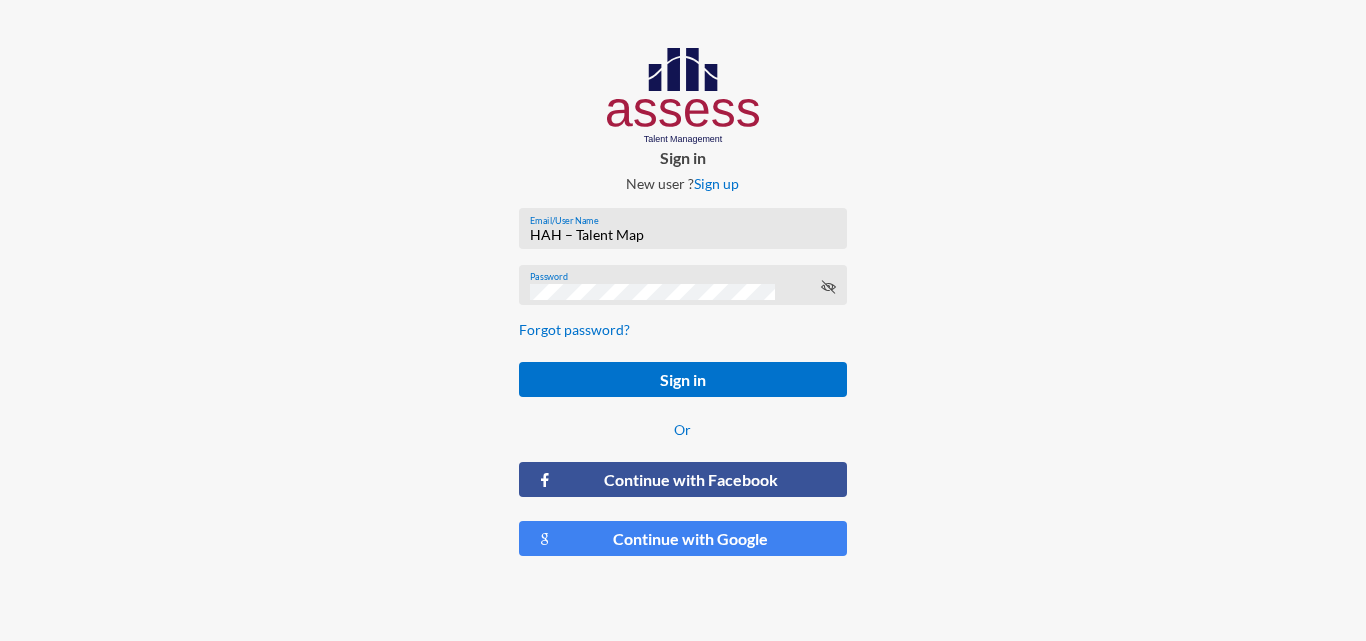 click on "HAH – Talent Map" at bounding box center (683, 235) 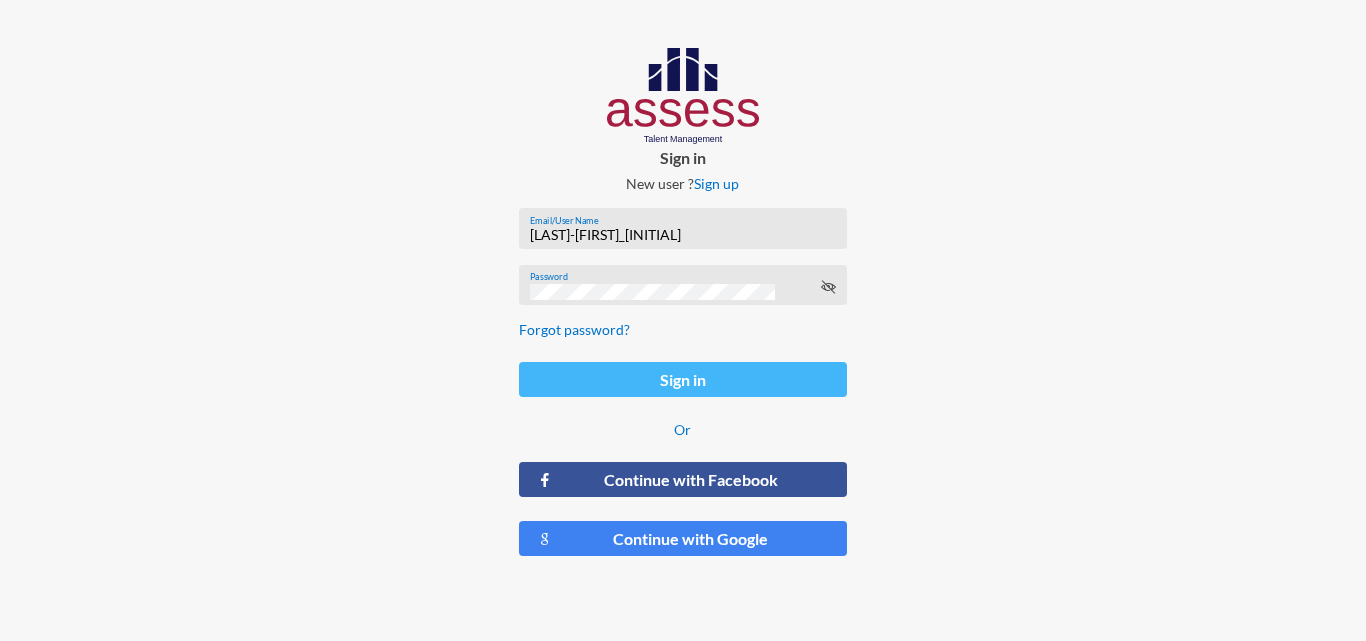 click on "Sign in" 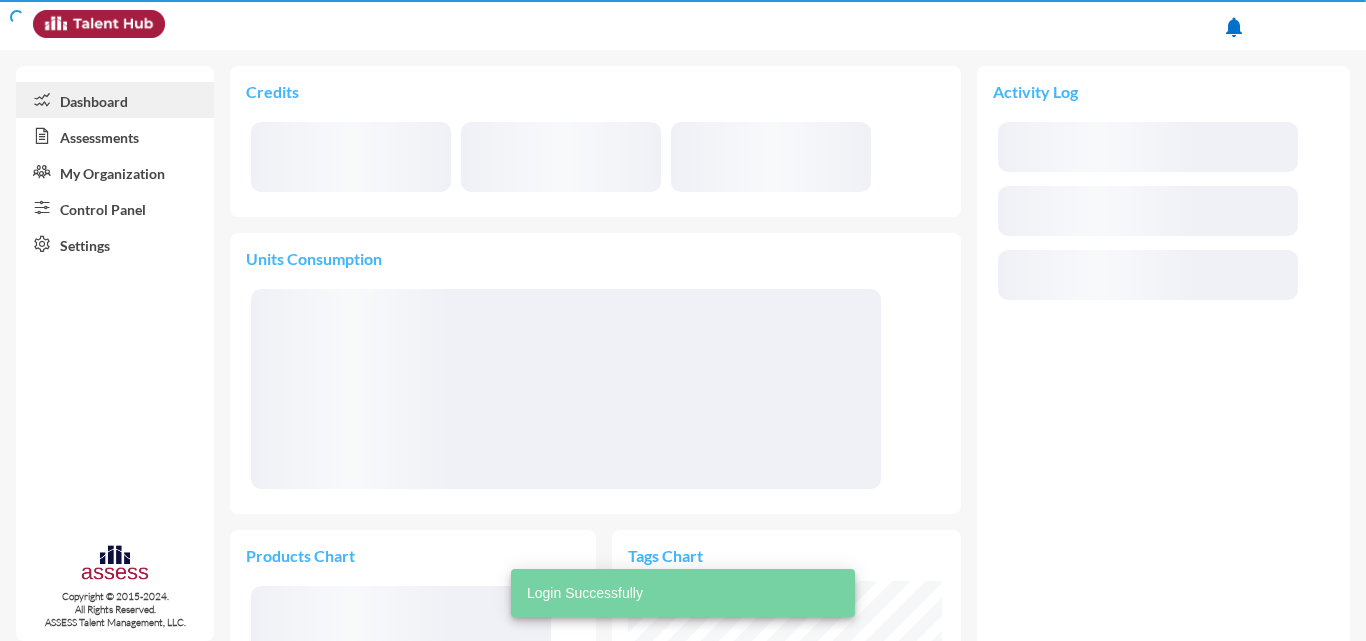 scroll, scrollTop: 999843, scrollLeft: 999686, axis: both 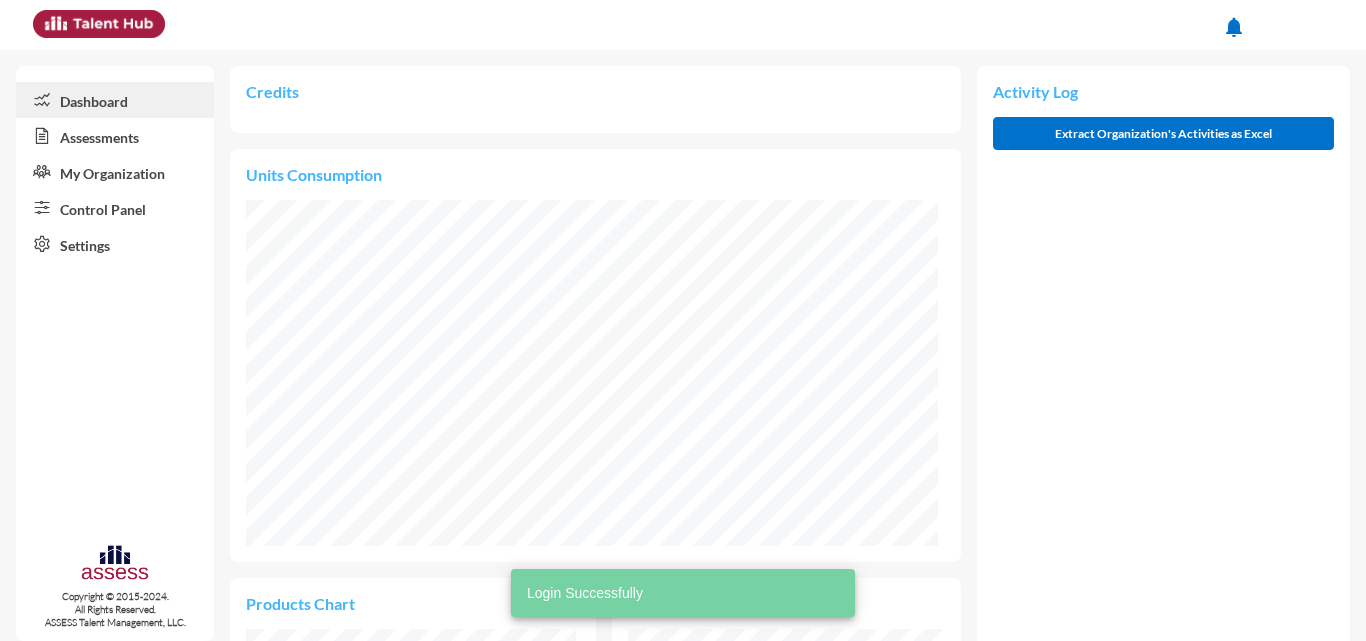 click on "Assessments" 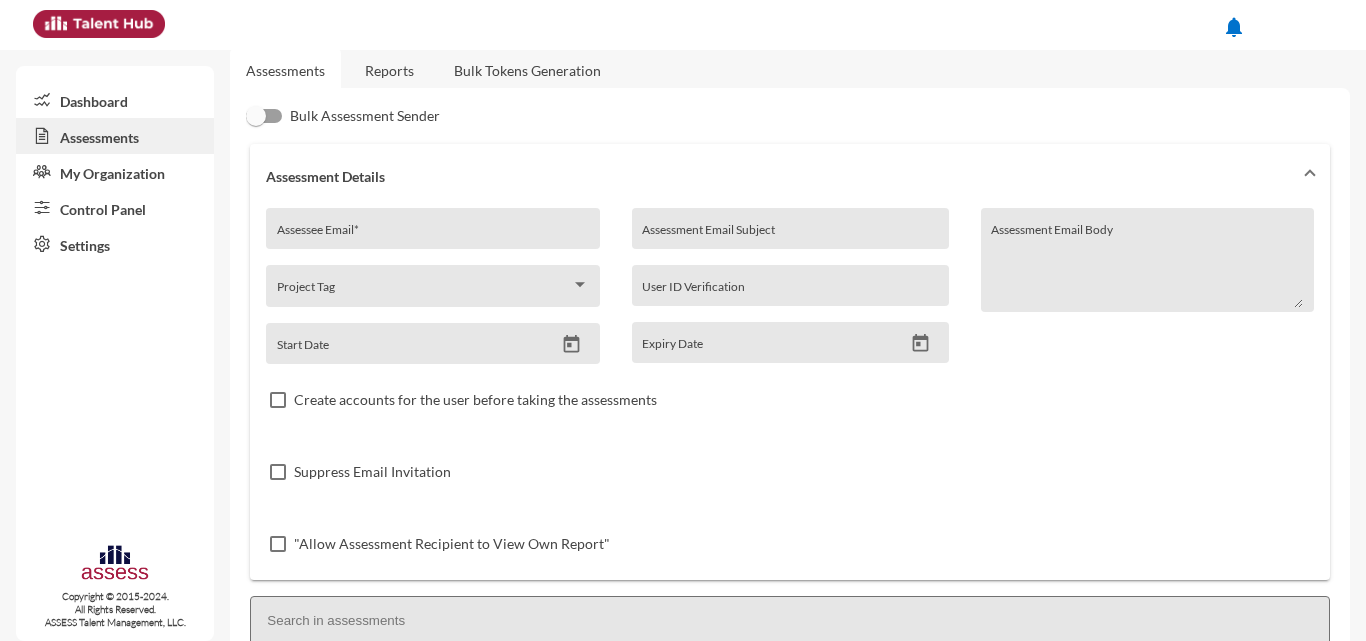 scroll, scrollTop: 0, scrollLeft: 0, axis: both 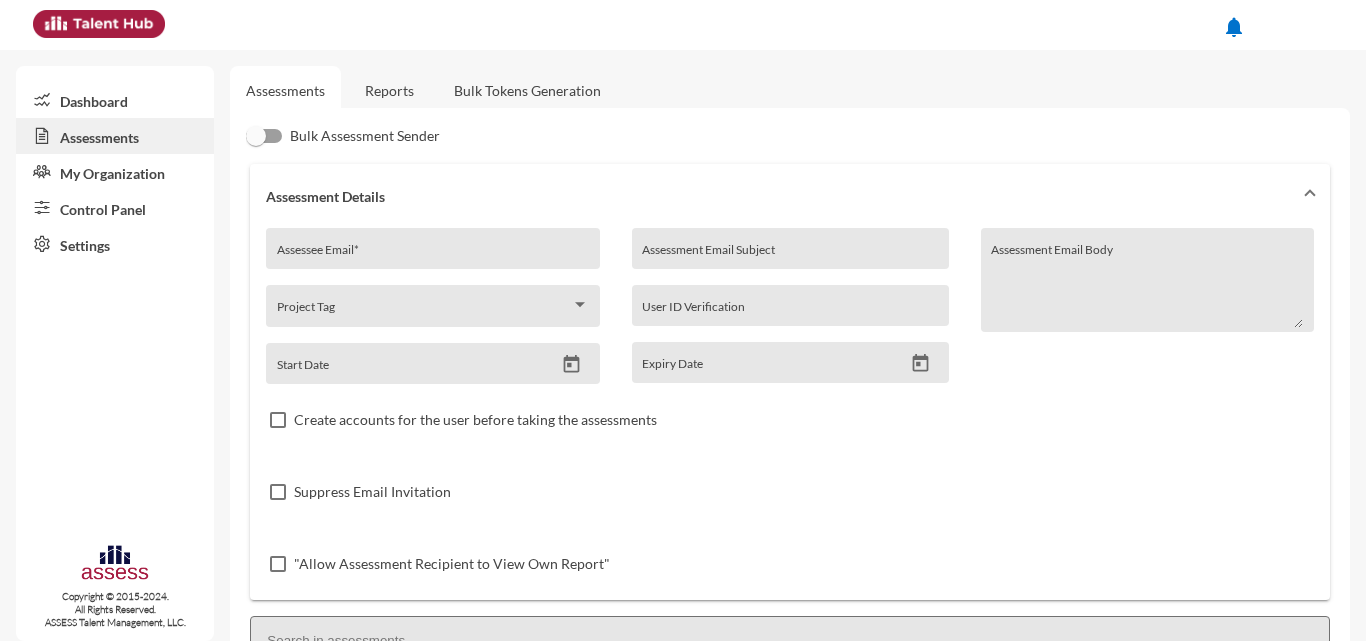 click on "Reports" 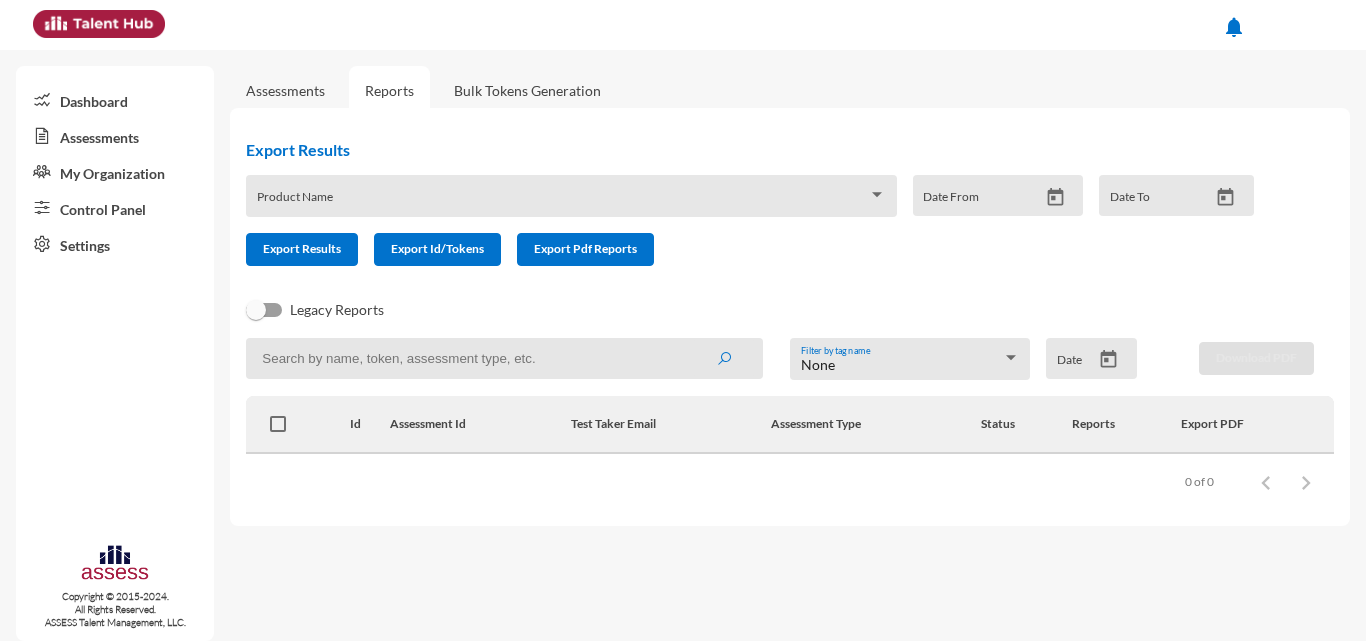 click 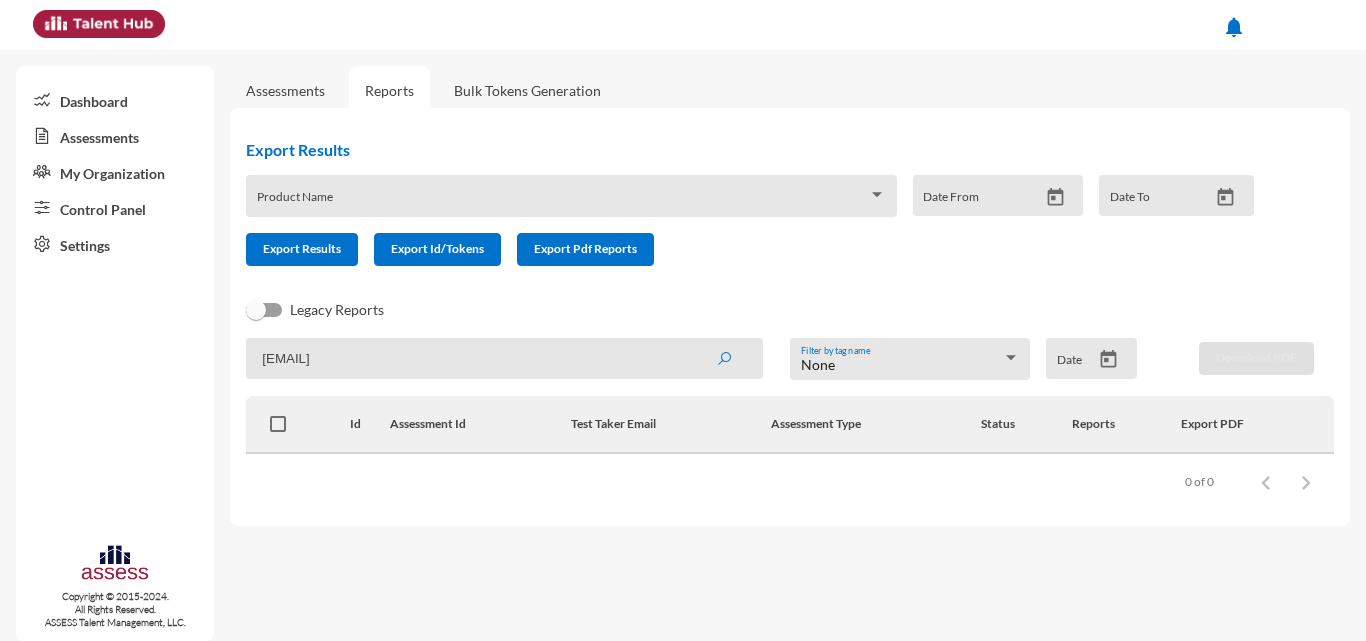 type on "[EMAIL]" 